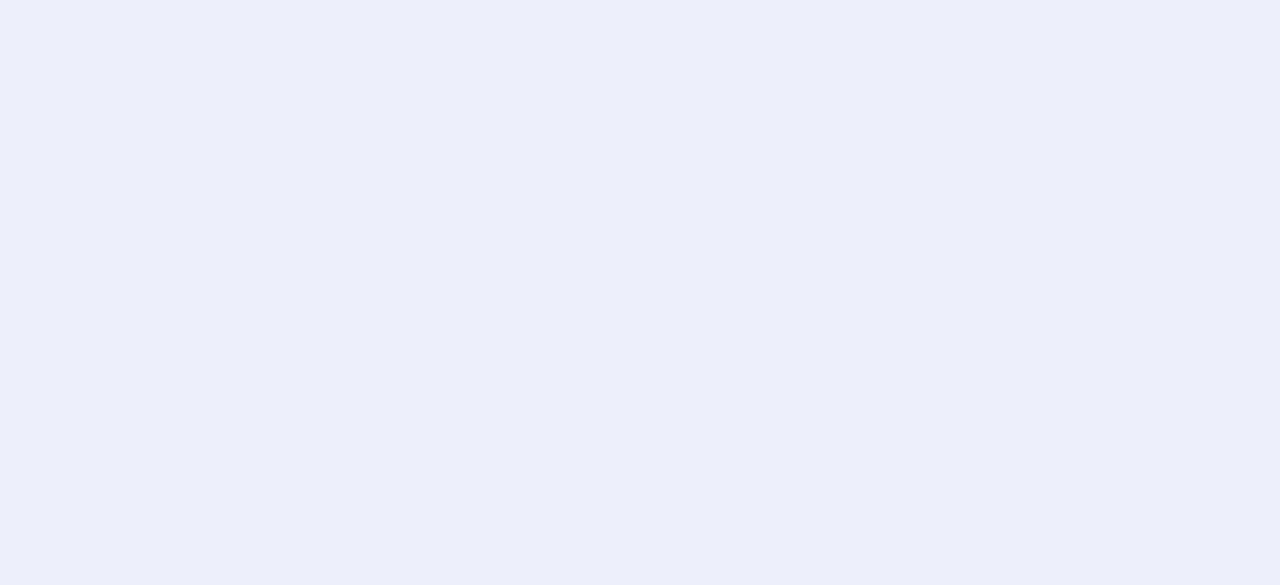 scroll, scrollTop: 0, scrollLeft: 0, axis: both 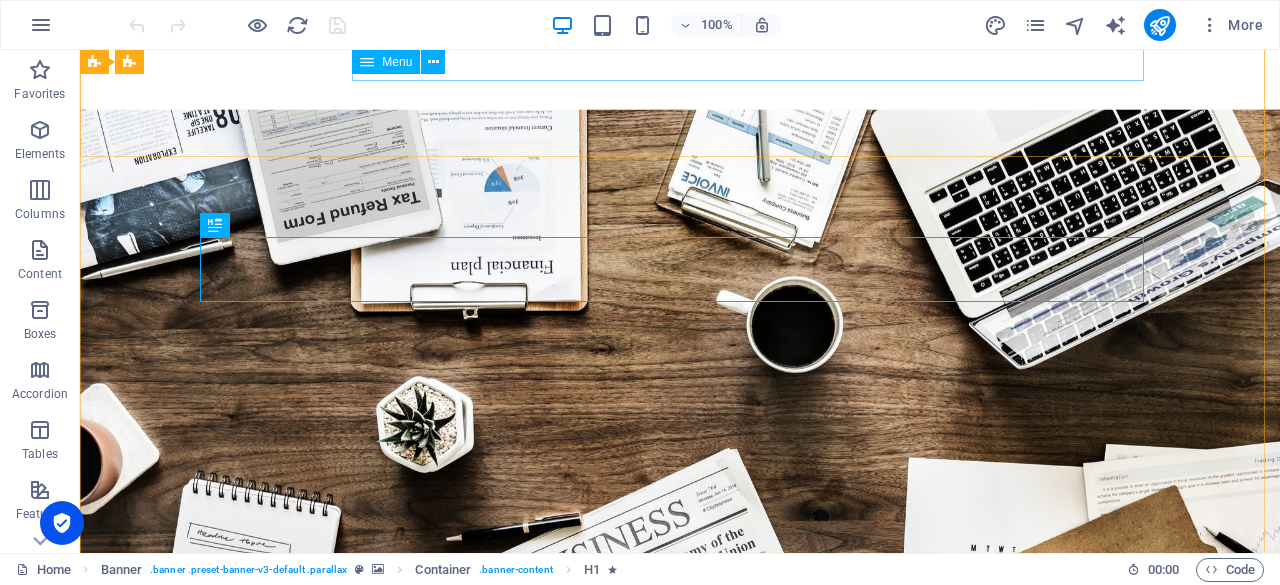 click on "Home About us Services Projects Team Contact" at bounding box center [680, 849] 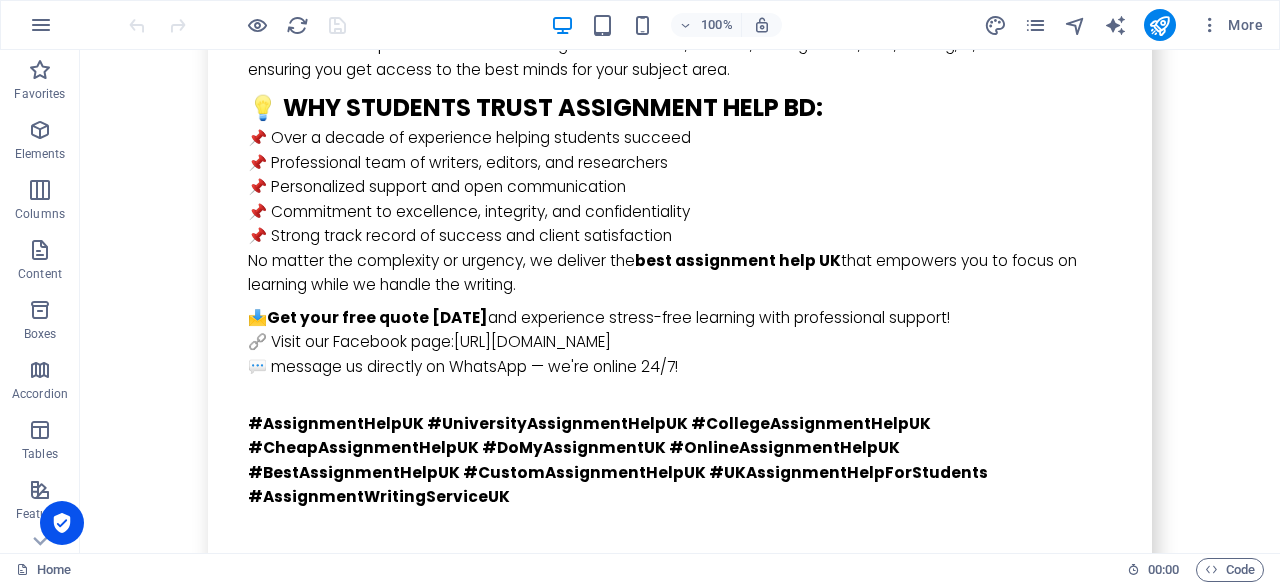 scroll, scrollTop: 19391, scrollLeft: 0, axis: vertical 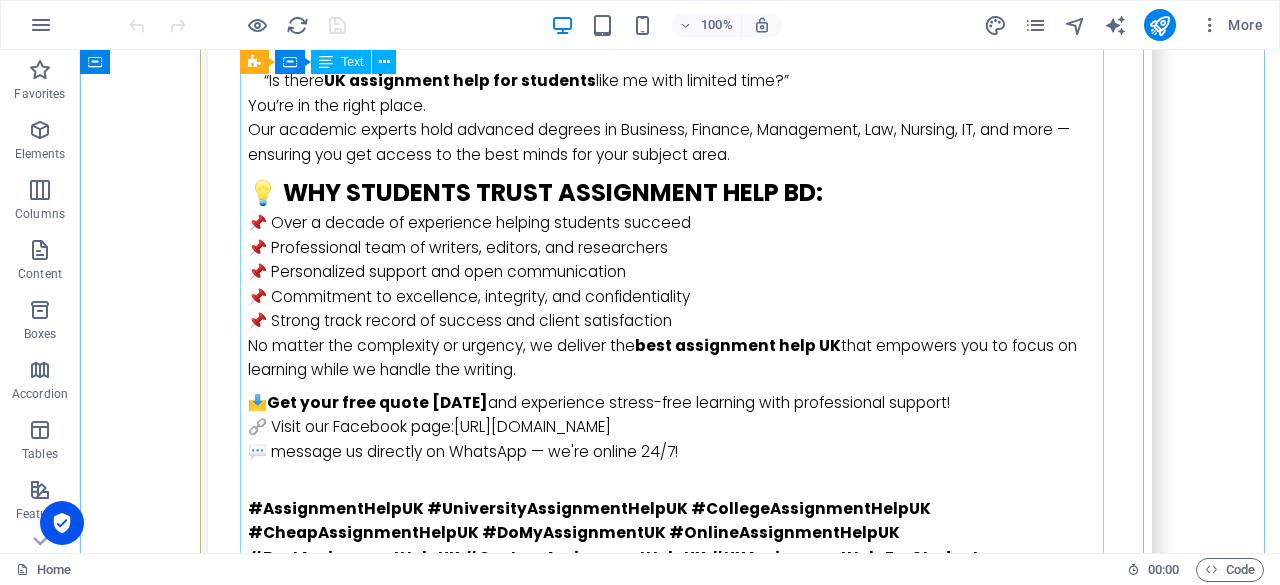 click on "Struggling with tight deadlines and complex coursework? If you're searching for  assignment help near me [GEOGRAPHIC_DATA] , you're in the right place! At BD Assignment Help, we specialize in delivering top-quality academic assistance tailored to UK university standards. Whether you're in need of  essay help in [GEOGRAPHIC_DATA]  or comprehensive  academic help in [GEOGRAPHIC_DATA] , our team of expert writers is ready to guide you every step of the way. We understand how overwhelming student life can be — juggling lectures, [DEMOGRAPHIC_DATA] jobs, and endless assignments. That’s why we offer 24/7 support, plagiarism-free content, and guaranteed on-time delivery. Thousands of UK students trust us to boost their grades and reduce stress. Don’t let deadlines bring you down — get professional help that’s fast, affordable, and 100% confidential. Click now to get a  free quote in under 60 minutes assignment help near you in the [GEOGRAPHIC_DATA] . Ready to get started? Contact us [DATE] and unlock your full academic potential!   ***WhatsApp: [PHONE_NUMBER]" at bounding box center [680, 1424] 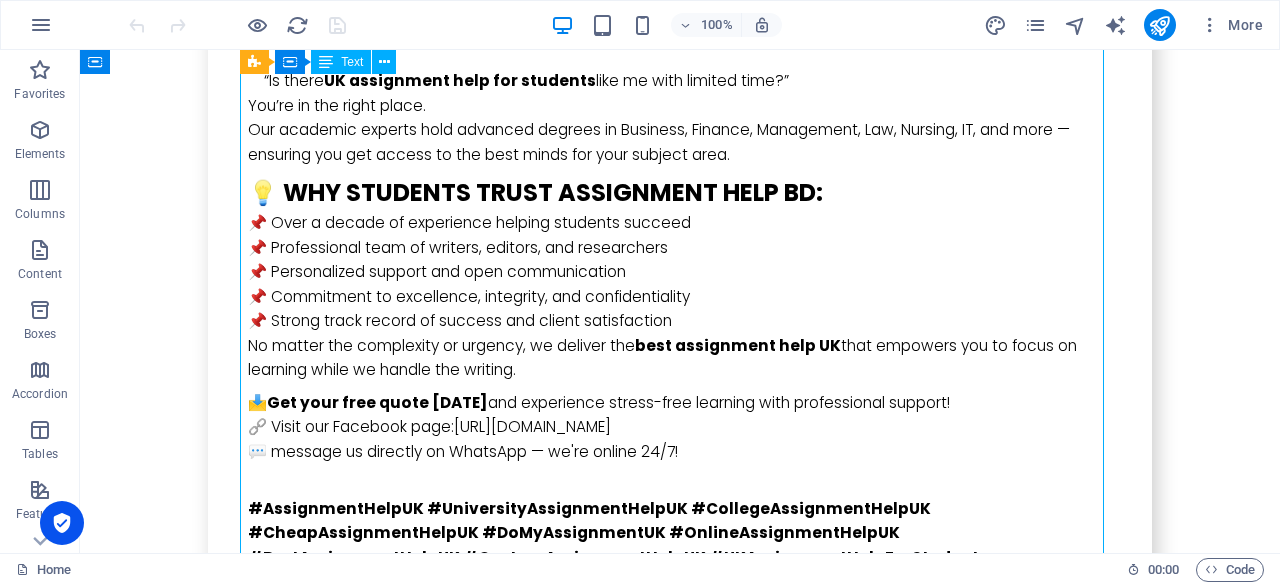 click on "Struggling with tight deadlines and complex coursework? If you're searching for  assignment help near me [GEOGRAPHIC_DATA] , you're in the right place! At BD Assignment Help, we specialize in delivering top-quality academic assistance tailored to UK university standards. Whether you're in need of  essay help in [GEOGRAPHIC_DATA]  or comprehensive  academic help in [GEOGRAPHIC_DATA] , our team of expert writers is ready to guide you every step of the way. We understand how overwhelming student life can be — juggling lectures, [DEMOGRAPHIC_DATA] jobs, and endless assignments. That’s why we offer 24/7 support, plagiarism-free content, and guaranteed on-time delivery. Thousands of UK students trust us to boost their grades and reduce stress. Don’t let deadlines bring you down — get professional help that’s fast, affordable, and 100% confidential. Click now to get a  free quote in under 60 minutes assignment help near you in the [GEOGRAPHIC_DATA] . Ready to get started? Contact us [DATE] and unlock your full academic potential!   ***WhatsApp: [PHONE_NUMBER]" at bounding box center (680, 1424) 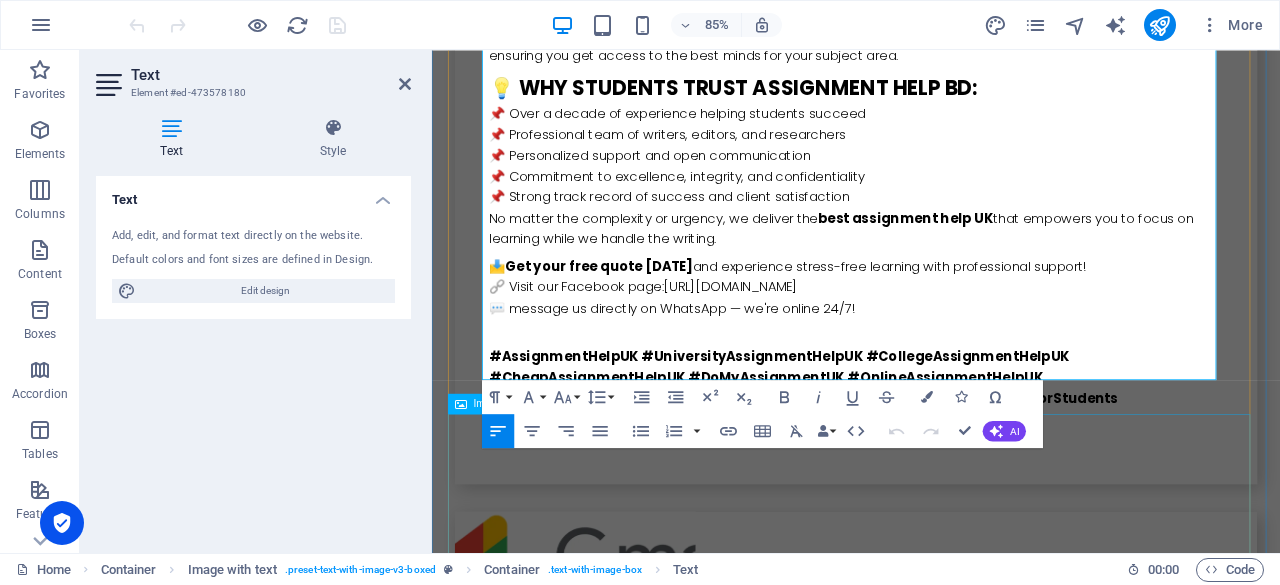 scroll, scrollTop: 20294, scrollLeft: 0, axis: vertical 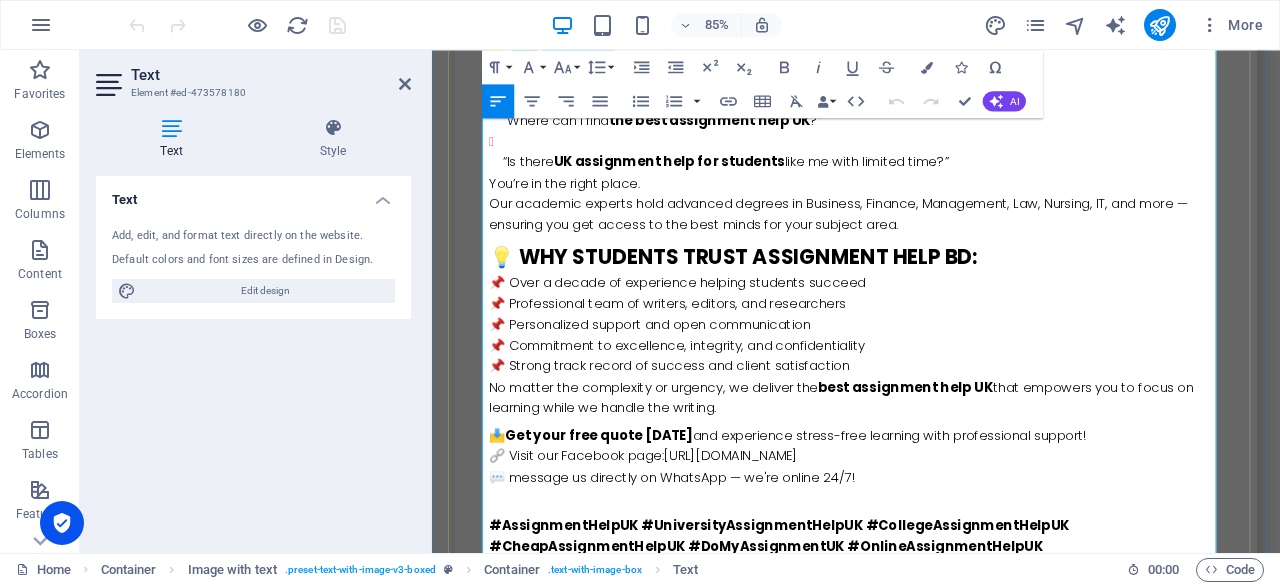 click at bounding box center [931, 1865] 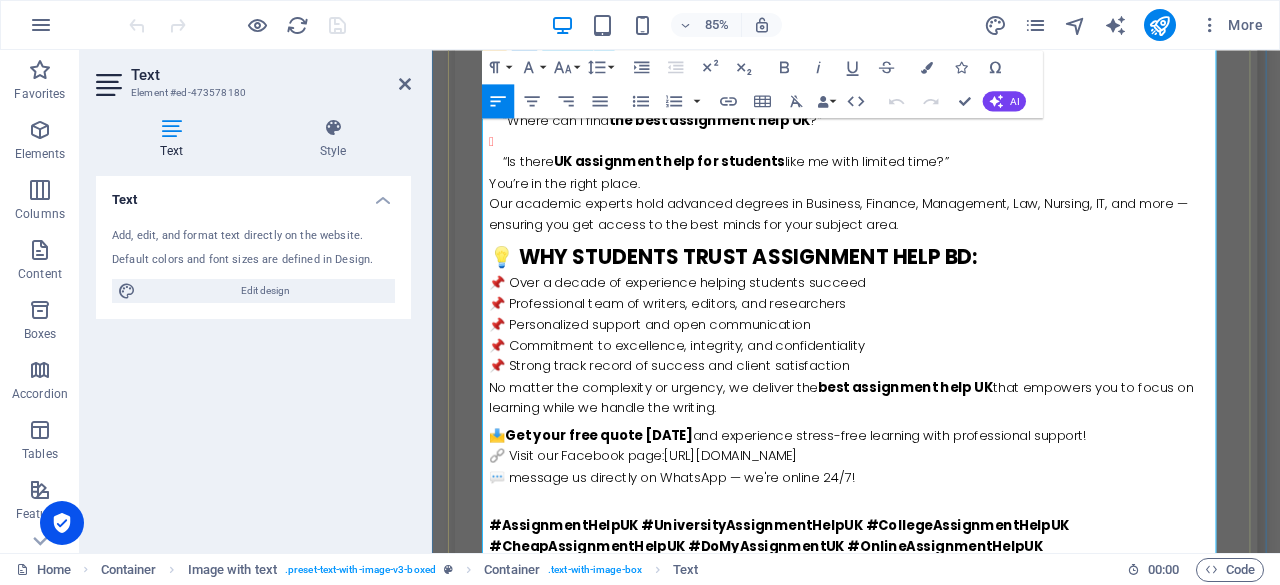 click on "Location" at bounding box center [931, 1767] 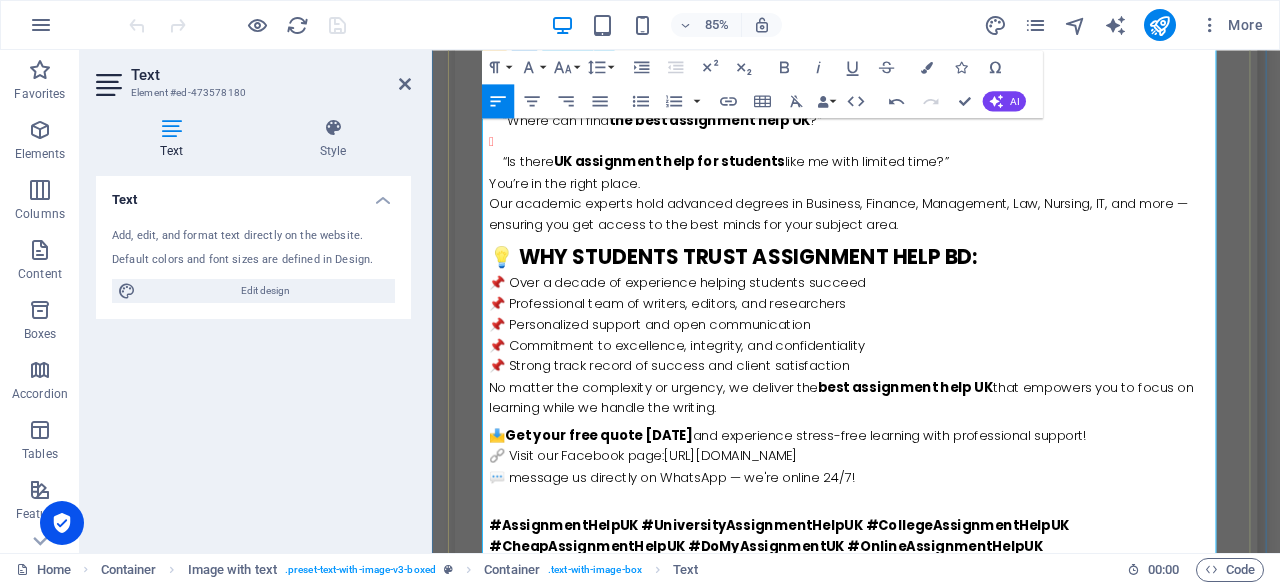 click on "[STREET_ADDRESS]." at bounding box center (931, 1841) 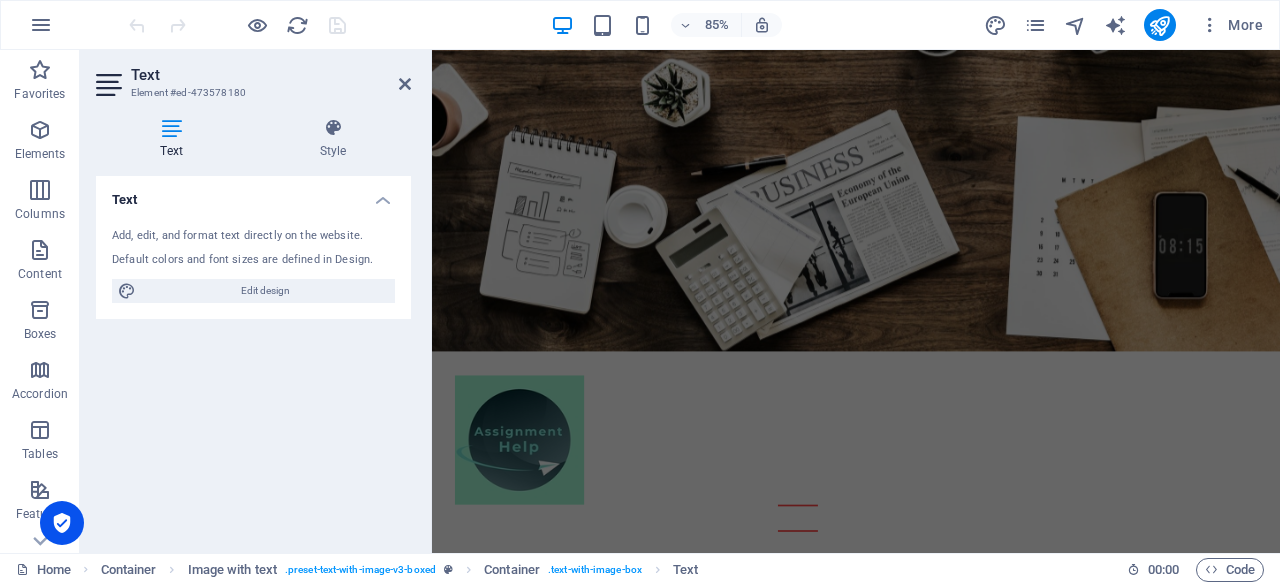 scroll, scrollTop: 0, scrollLeft: 0, axis: both 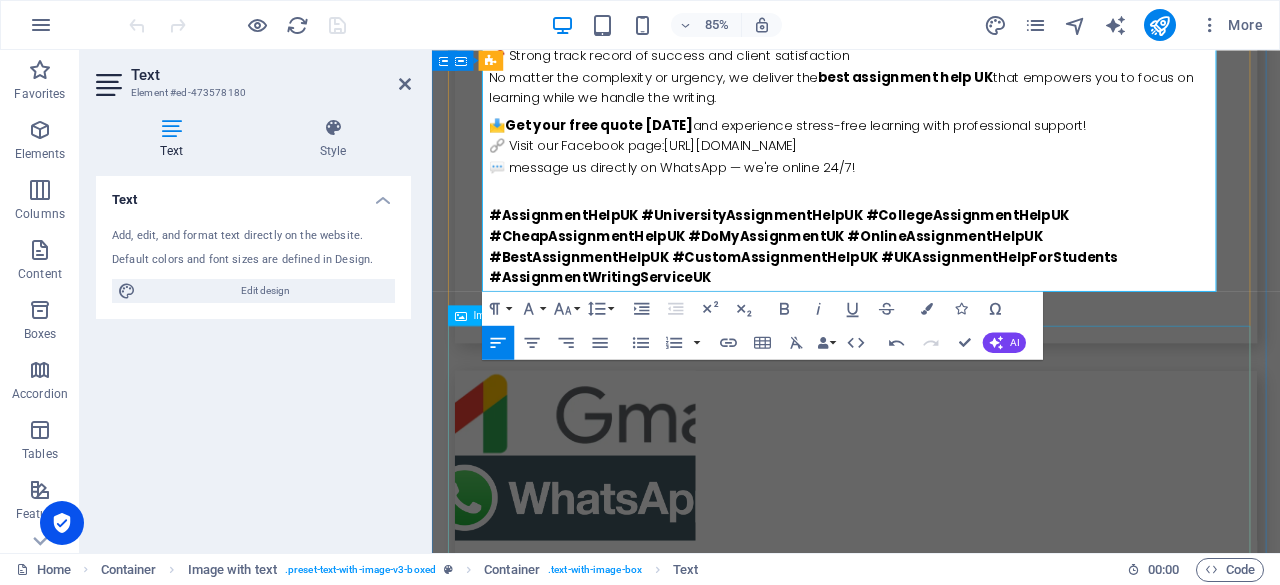 click at bounding box center [600, 1776] 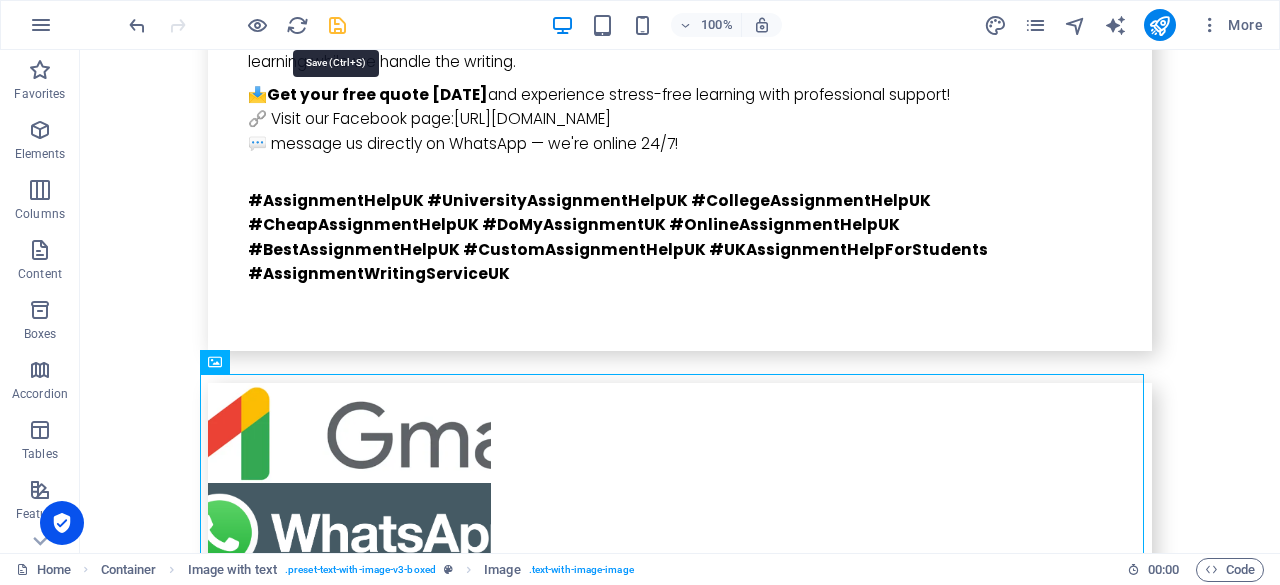 click at bounding box center [337, 25] 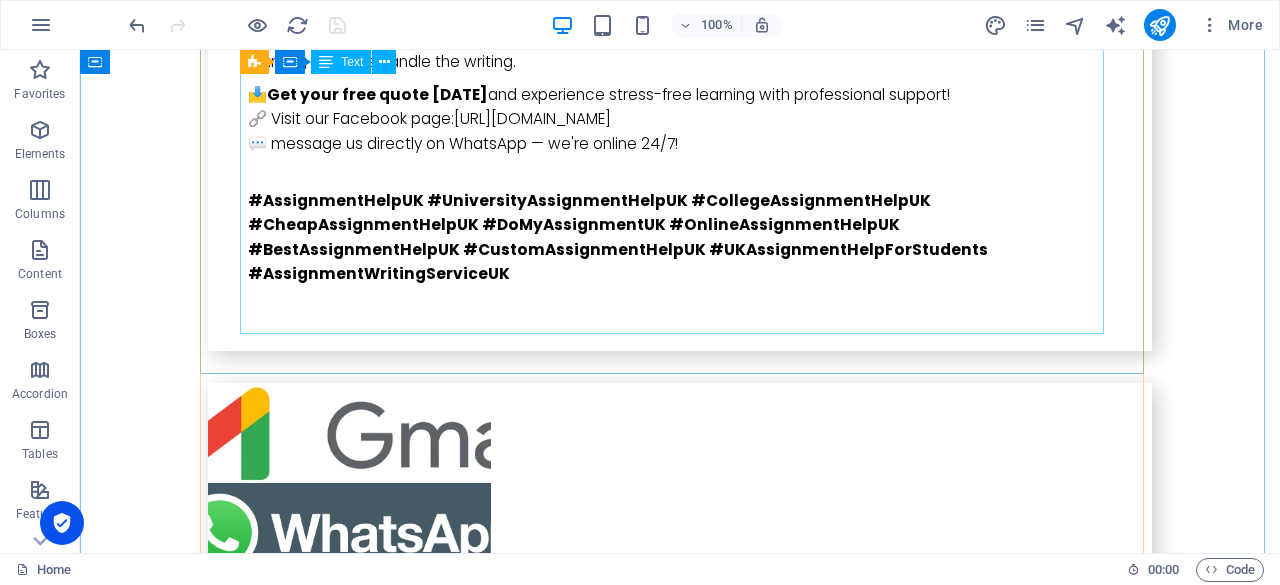 click on "Struggling with tight deadlines and complex coursework? If you're searching for  assignment help near me [GEOGRAPHIC_DATA] , you're in the right place! At BD Assignment Help, we specialize in delivering top-quality academic assistance tailored to UK university standards. Whether you're in need of  essay help in [GEOGRAPHIC_DATA]  or comprehensive  academic help in [GEOGRAPHIC_DATA] , our team of expert writers is ready to guide you every step of the way. We understand how overwhelming student life can be — juggling lectures, [DEMOGRAPHIC_DATA] jobs, and endless assignments. That’s why we offer 24/7 support, plagiarism-free content, and guaranteed on-time delivery. Thousands of UK students trust us to boost their grades and reduce stress. Don’t let deadlines bring you down — get professional help that’s fast, affordable, and 100% confidential. Click now to get a  free quote in under 60 minutes assignment help near you in the [GEOGRAPHIC_DATA] . Ready to get started? Contact us [DATE] and unlock your full academic potential!   ***WhatsApp: [PHONE_NUMBER]" at bounding box center (680, 1128) 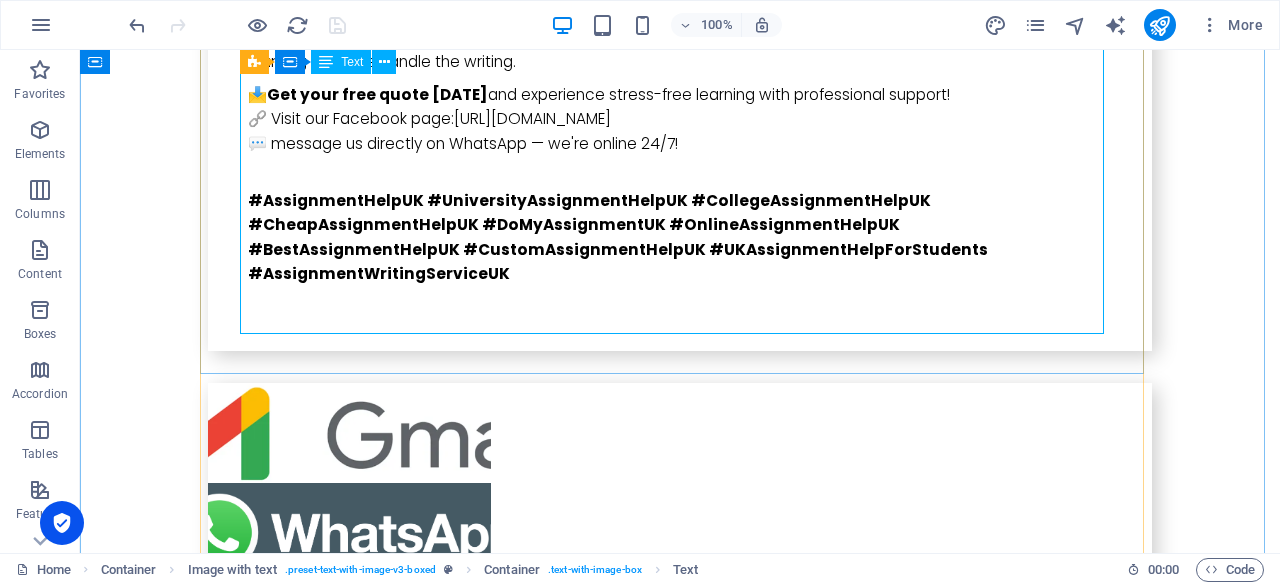 click on "Struggling with tight deadlines and complex coursework? If you're searching for  assignment help near me [GEOGRAPHIC_DATA] , you're in the right place! At BD Assignment Help, we specialize in delivering top-quality academic assistance tailored to UK university standards. Whether you're in need of  essay help in [GEOGRAPHIC_DATA]  or comprehensive  academic help in [GEOGRAPHIC_DATA] , our team of expert writers is ready to guide you every step of the way. We understand how overwhelming student life can be — juggling lectures, [DEMOGRAPHIC_DATA] jobs, and endless assignments. That’s why we offer 24/7 support, plagiarism-free content, and guaranteed on-time delivery. Thousands of UK students trust us to boost their grades and reduce stress. Don’t let deadlines bring you down — get professional help that’s fast, affordable, and 100% confidential. Click now to get a  free quote in under 60 minutes assignment help near you in the [GEOGRAPHIC_DATA] . Ready to get started? Contact us [DATE] and unlock your full academic potential!   ***WhatsApp: [PHONE_NUMBER]" at bounding box center (680, 1128) 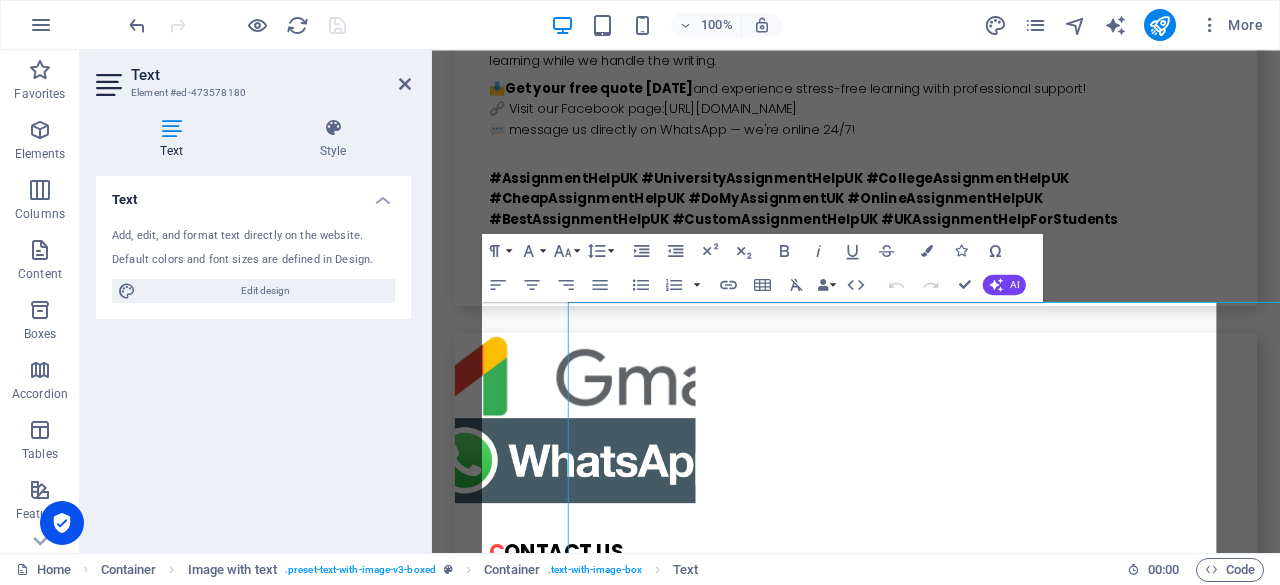 scroll, scrollTop: 18594, scrollLeft: 0, axis: vertical 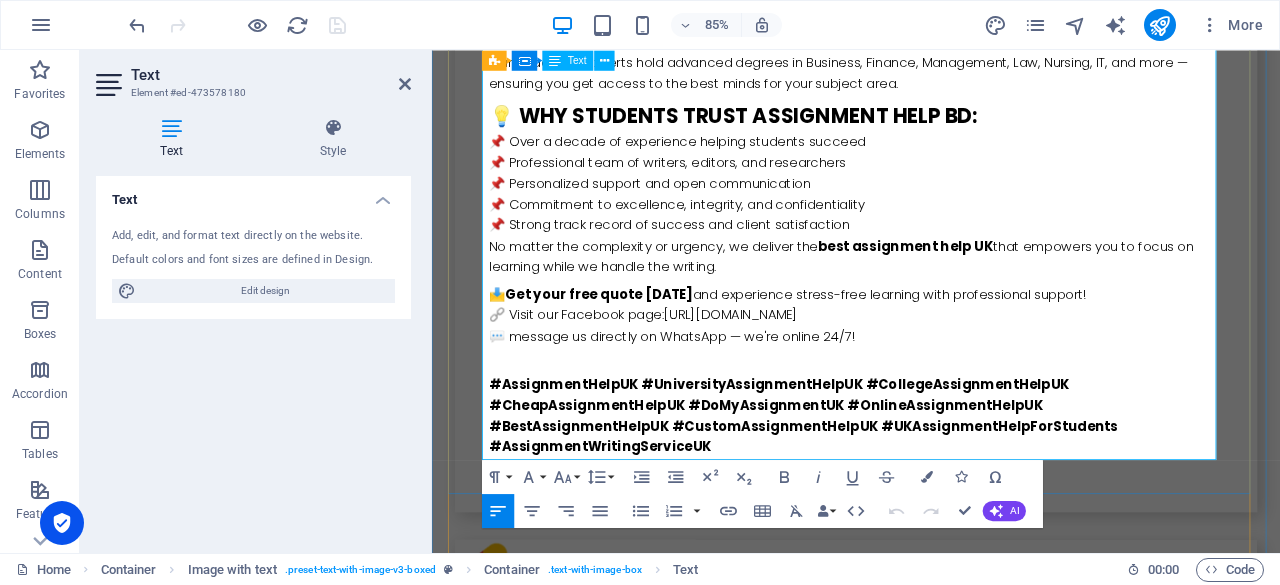 drag, startPoint x: 856, startPoint y: 395, endPoint x: 495, endPoint y: 396, distance: 361.00137 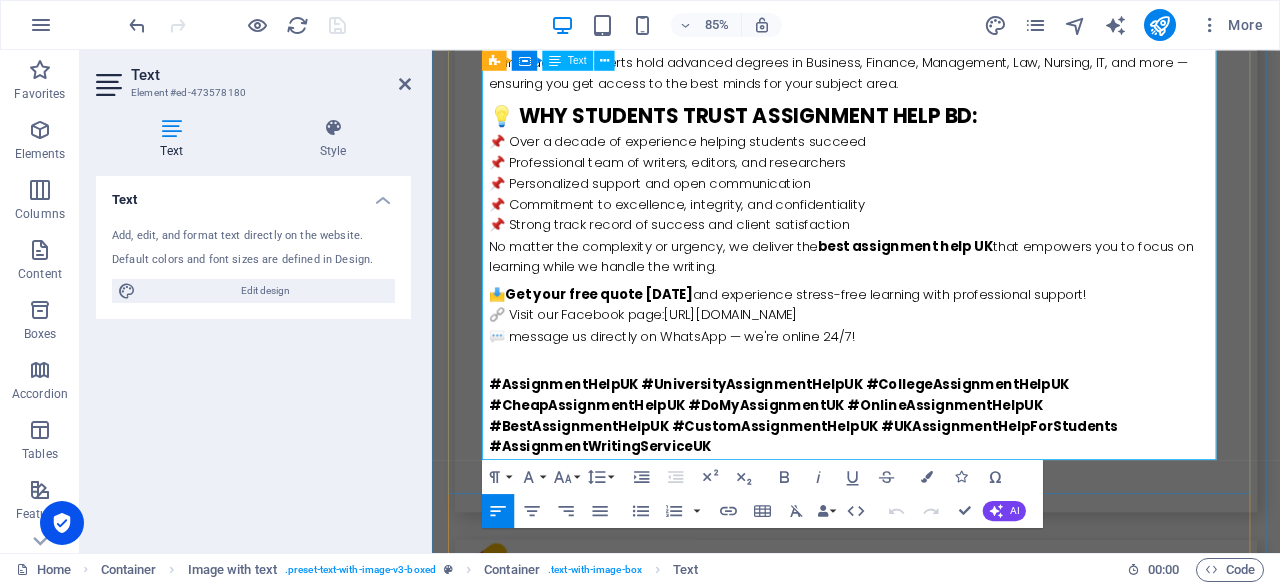 copy on "[URL][DOMAIN_NAME]" 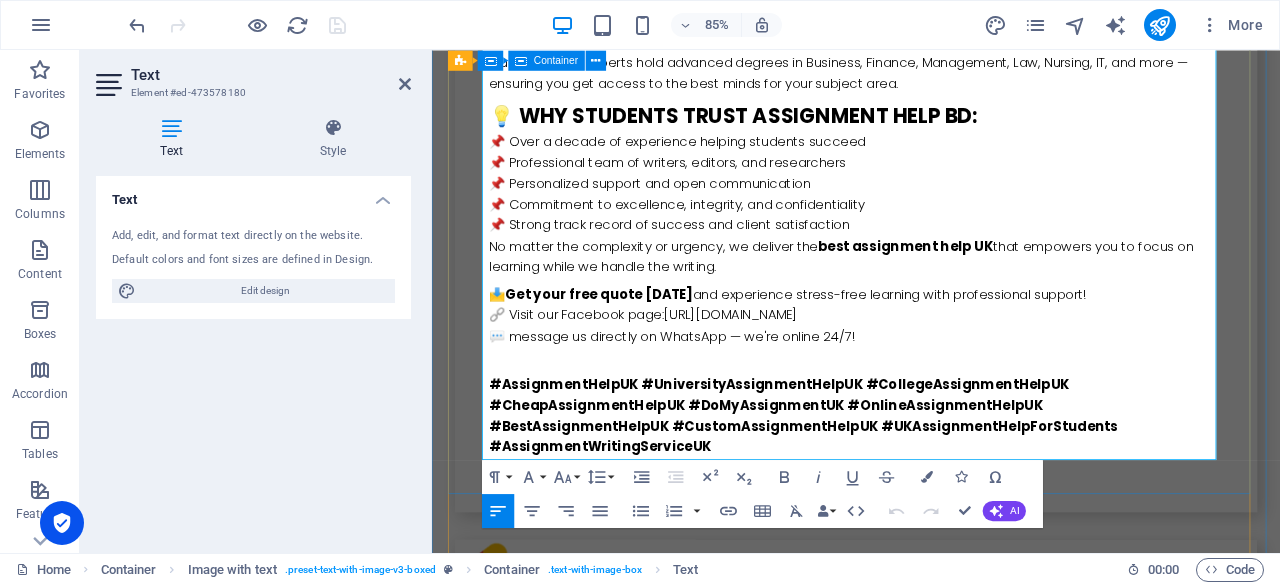 click on "c ontact us Struggling with tight deadlines and complex coursework? If you're searching for  assignment help near me [GEOGRAPHIC_DATA] , you're in the right place! At BD Assignment Help, we specialize in delivering top-quality academic assistance tailored to UK university standards. Whether you're in need of  essay help in [GEOGRAPHIC_DATA]  or comprehensive  academic help in [GEOGRAPHIC_DATA] , our team of expert writers is ready to guide you every step of the way. We understand how overwhelming student life can be — juggling lectures, [DEMOGRAPHIC_DATA] jobs, and endless assignments. That’s why we offer 24/7 support, plagiarism-free content, and guaranteed on-time delivery. Thousands of UK students trust us to boost their grades and reduce stress. Don’t let deadlines bring you down — get professional help that’s fast, affordable, and 100% confidential. Click now to get a  free quote in under 60 minutes assignment help near you in the [GEOGRAPHIC_DATA] . Ready to get started? Contact us [DATE] and unlock your full academic potential!   ***  *** [DOMAIN_NAME]:" at bounding box center [931, 1352] 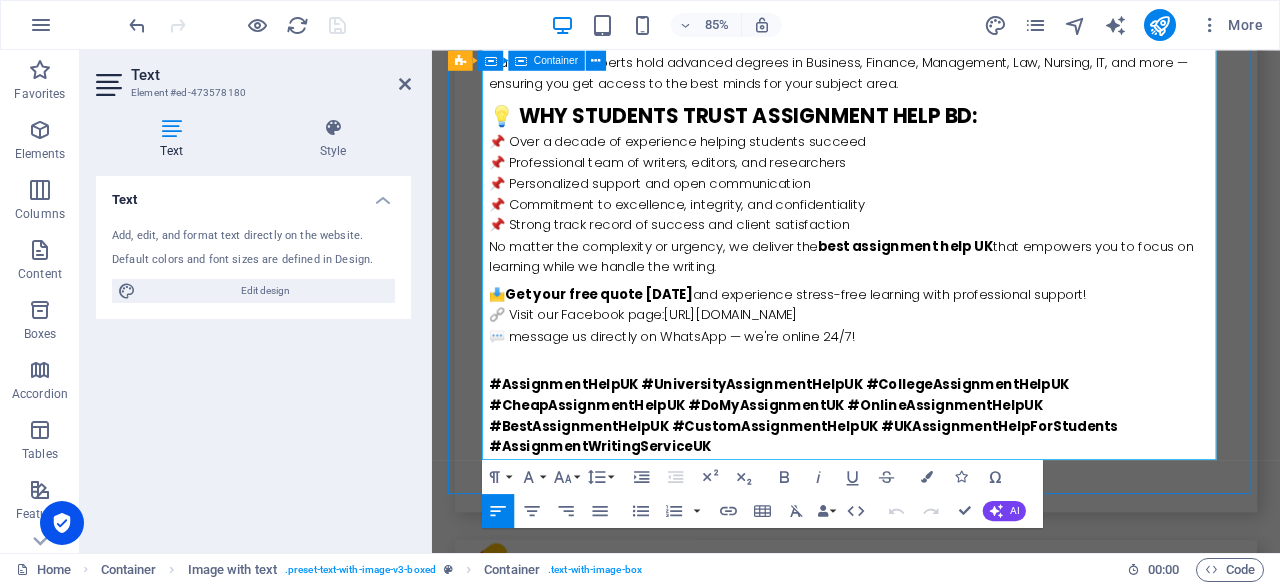 click on "e xpert writers UK MBA Dissertation Help – Expert Academic Support for Business Graduates Writing an MBA dissertation can be one of the most  challenging academic tasks  for students pursuing a business degree in the [GEOGRAPHIC_DATA]. The pressure to deliver original, well-researched, and analytically sound work often leads students to seek  UK MBA dissertation help  from professional academic services. Whether you're struggling with topic selection, literature review, methodology, or final editing—getting expert support can mean the difference between a pass and distinction. This guide explores the top reasons why students choose dissertation help, the benefits of hiring professionals, and how to choose the best  [DEMOGRAPHIC_DATA] MBA dissertation writers  for your academic journey. 🎯 Why Do MBA Students Seek Dissertation Help in the [GEOGRAPHIC_DATA]? MBA programs in the [GEOGRAPHIC_DATA] are known for their  academic rigor and real-world relevance . However, the dissertation or final research project is a hurdle for many due to: Searching for  Hiring" at bounding box center (931, -5574) 